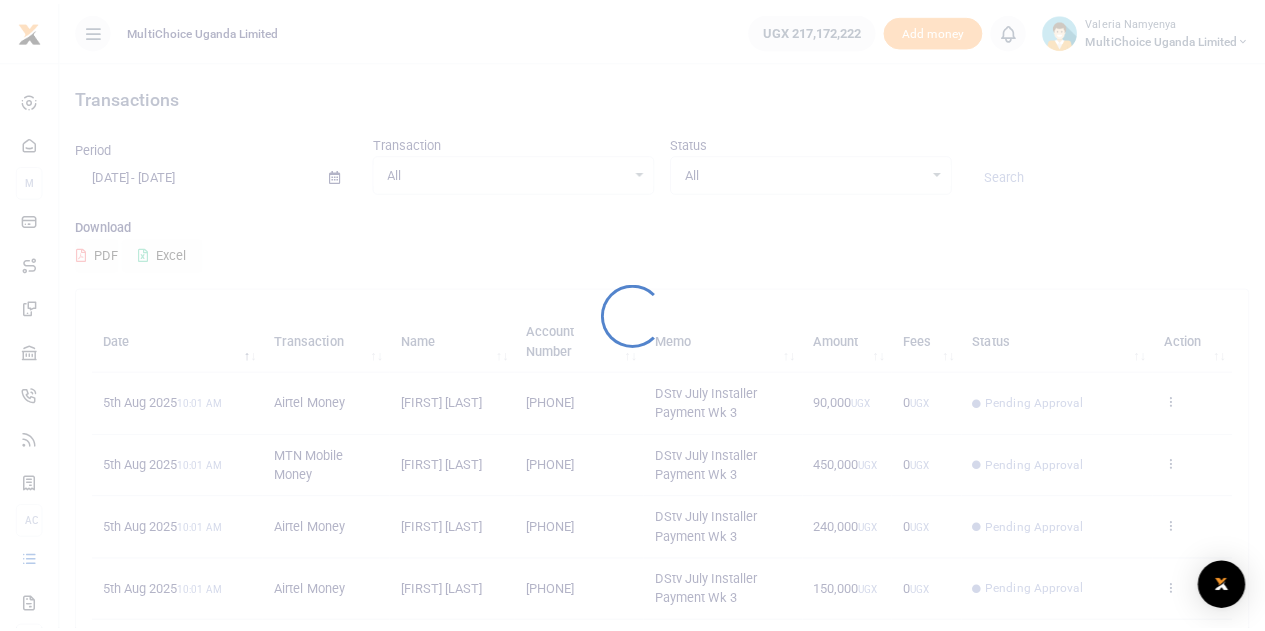 scroll, scrollTop: 0, scrollLeft: 0, axis: both 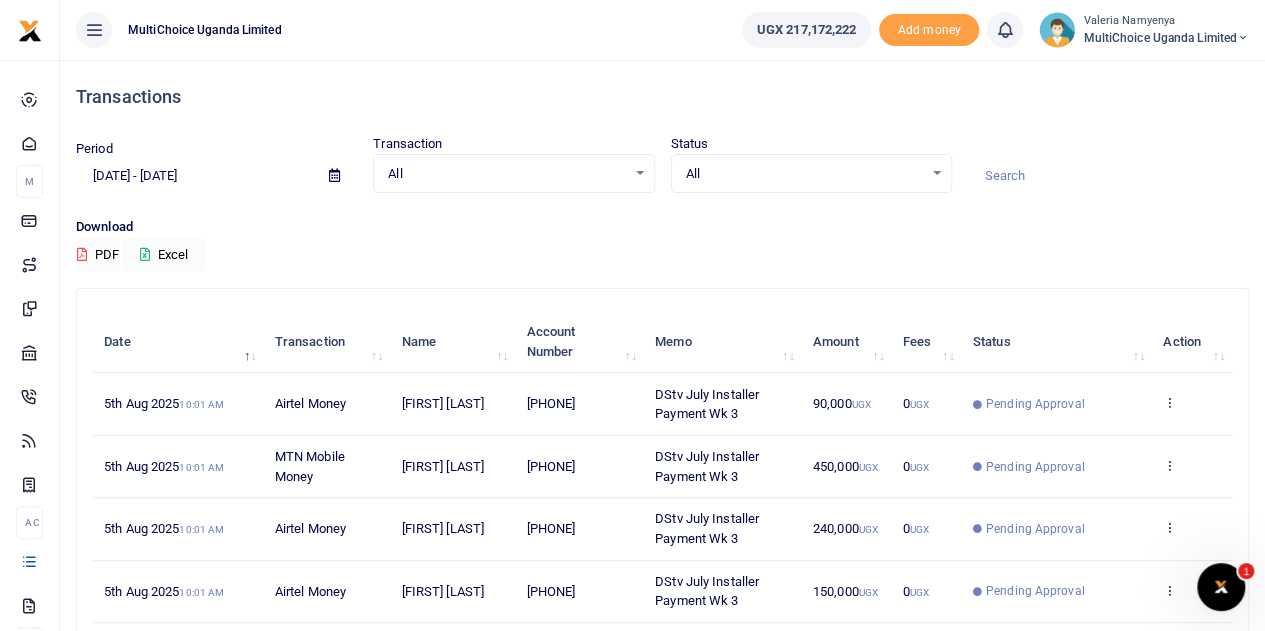 click on "View details
Send again" at bounding box center (1192, 404) 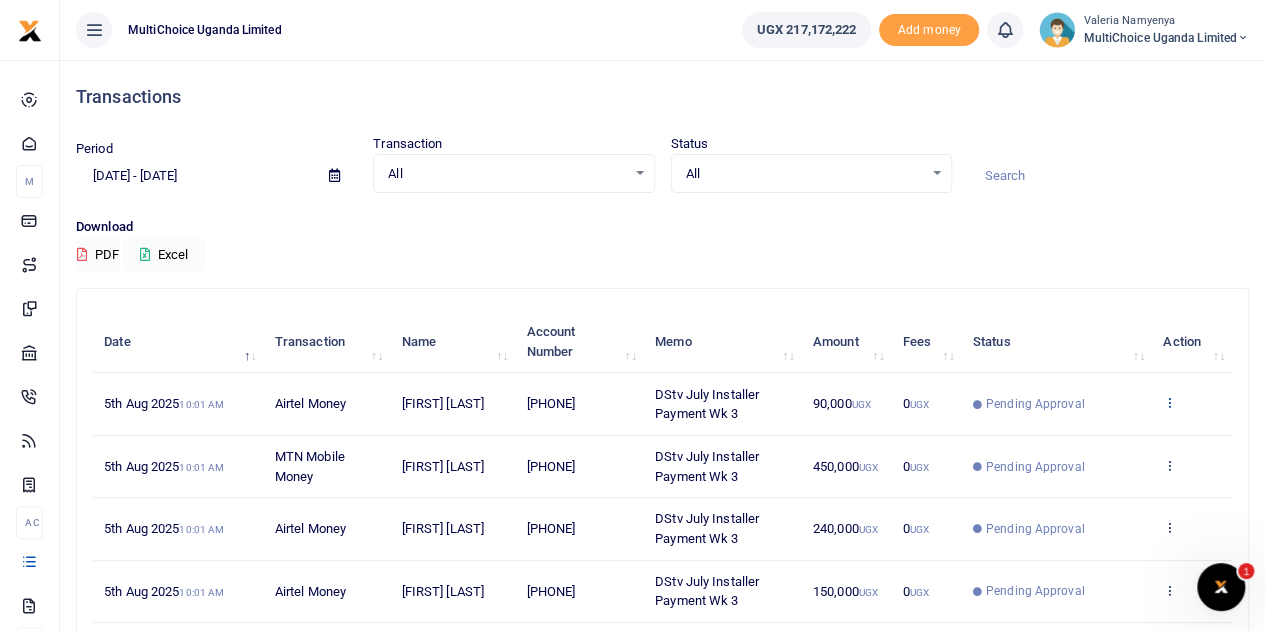 click at bounding box center (1169, 402) 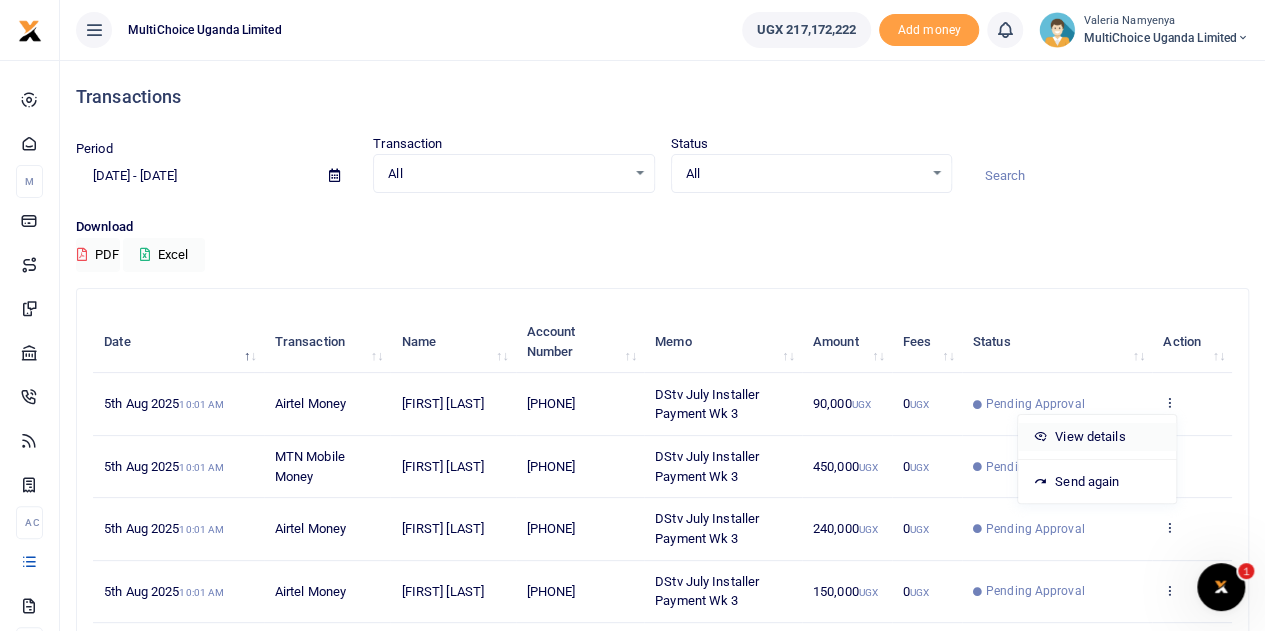 click on "View details" at bounding box center (1097, 437) 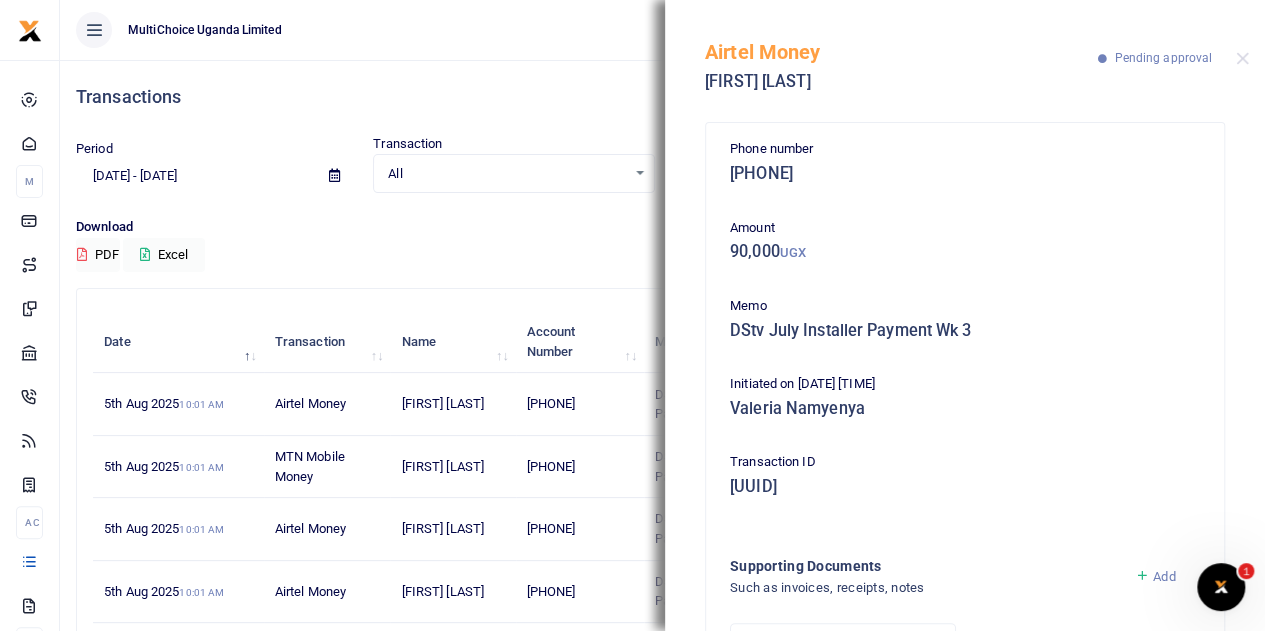 scroll, scrollTop: 0, scrollLeft: 0, axis: both 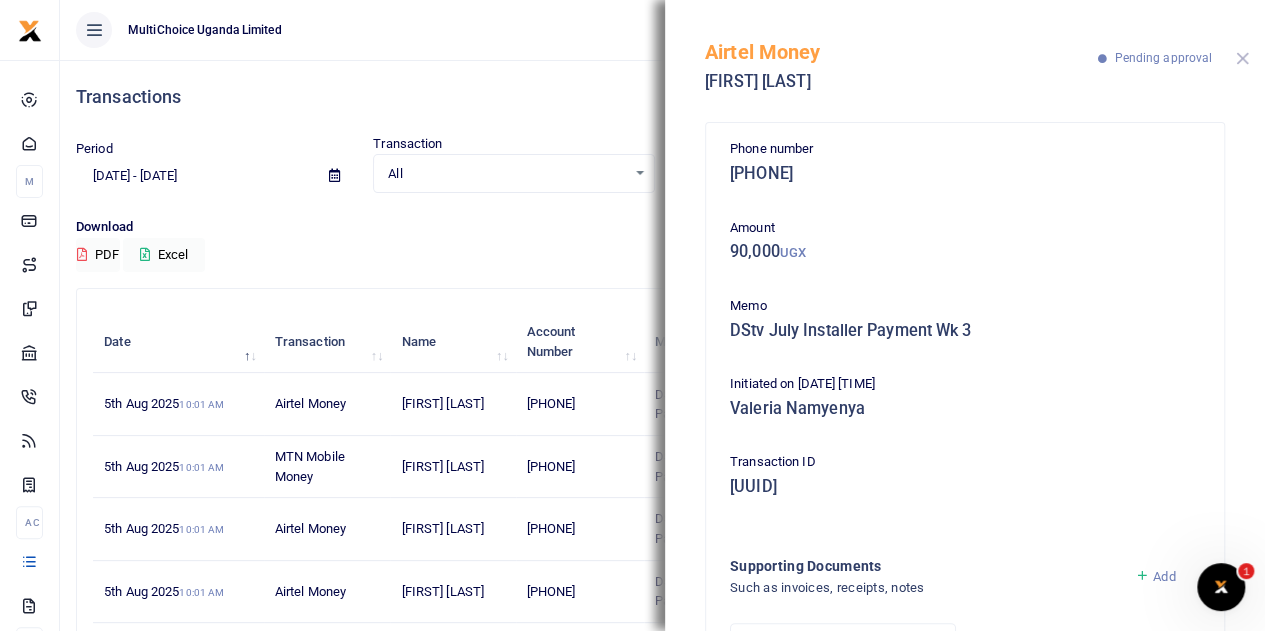 click at bounding box center [1242, 58] 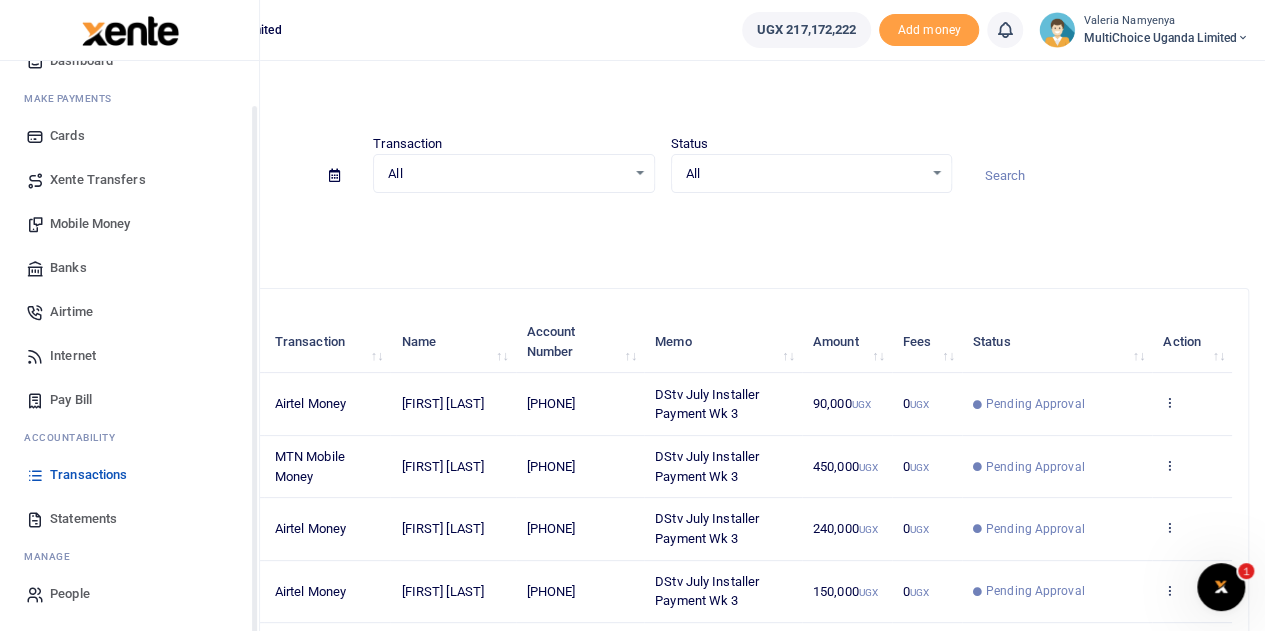 scroll, scrollTop: 0, scrollLeft: 0, axis: both 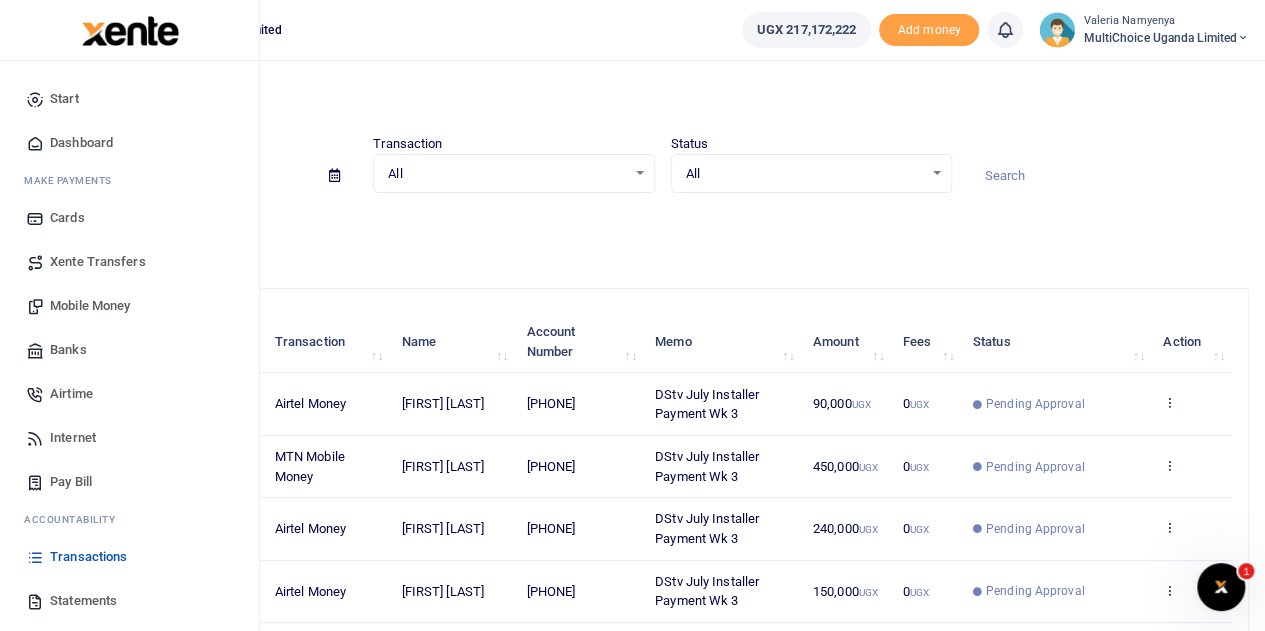 click on "Airtime" at bounding box center [71, 394] 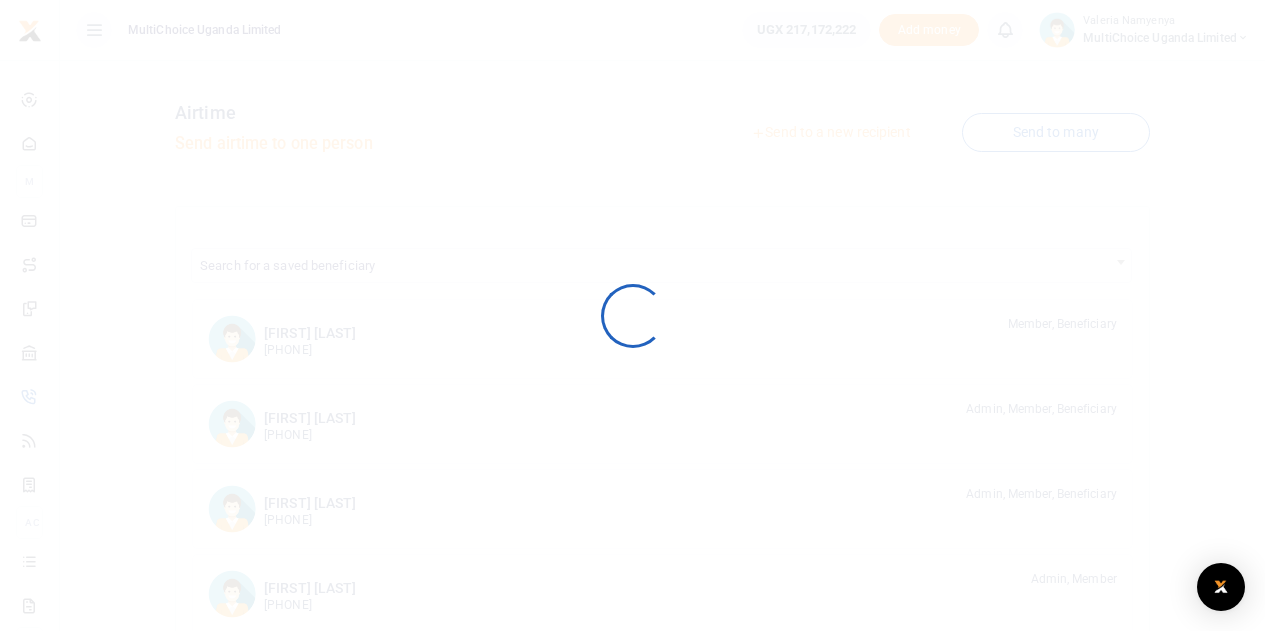 scroll, scrollTop: 0, scrollLeft: 0, axis: both 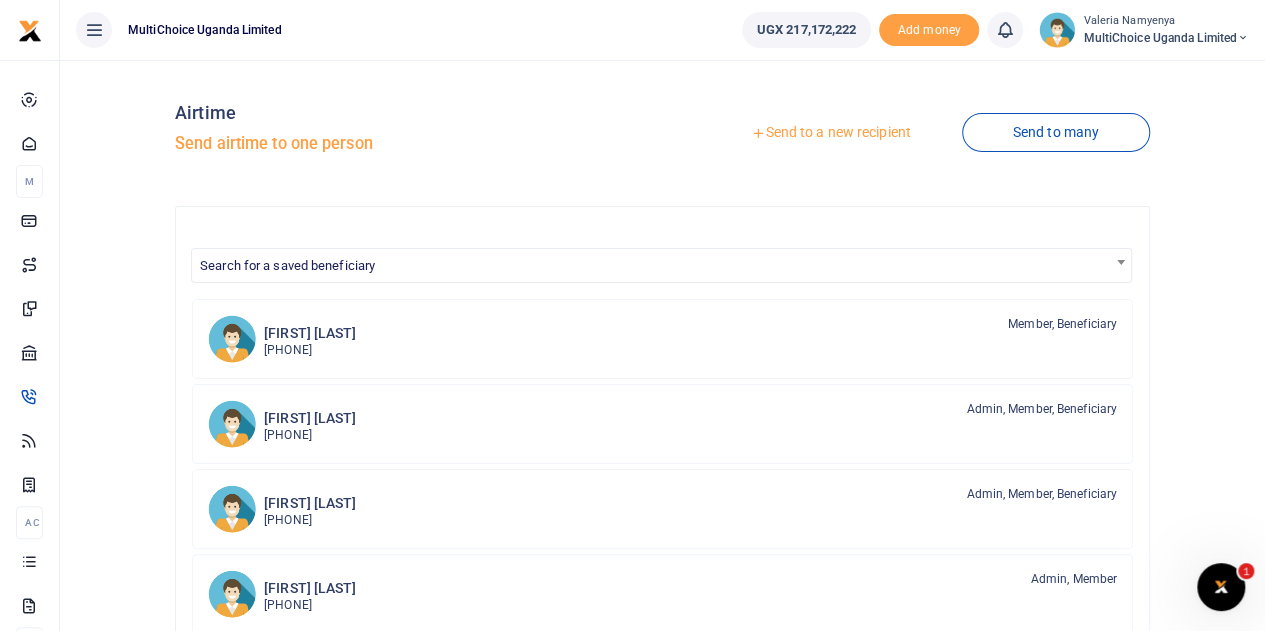 click on "Send to a new recipient" at bounding box center (830, 133) 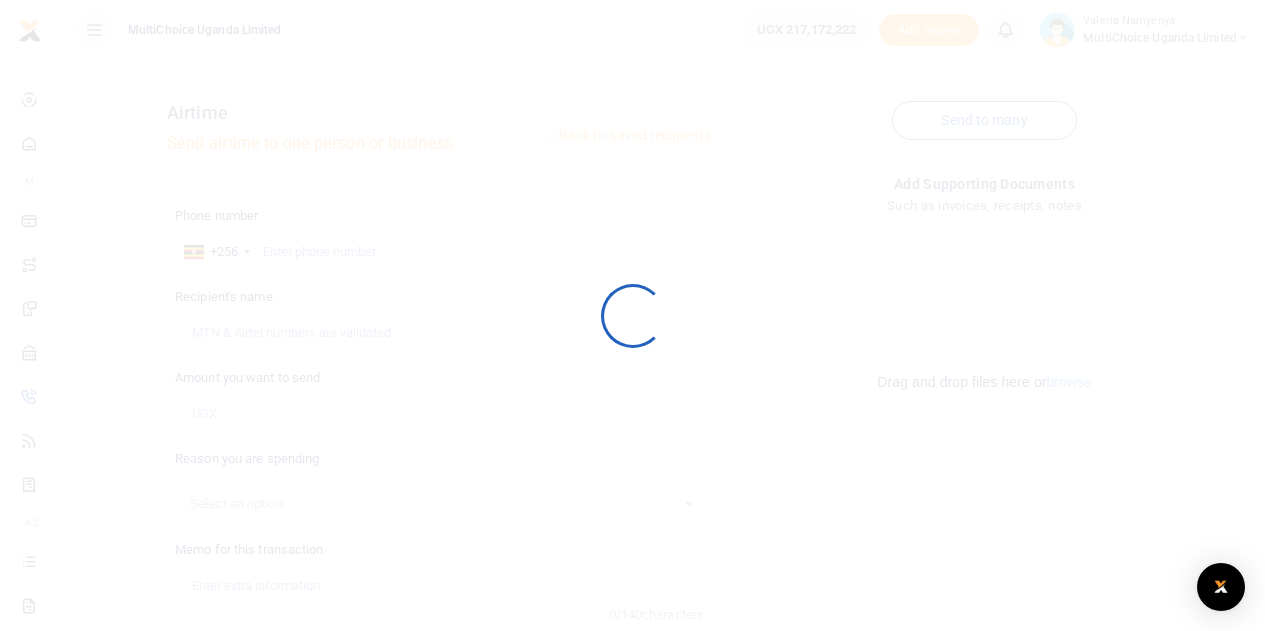 scroll, scrollTop: 0, scrollLeft: 0, axis: both 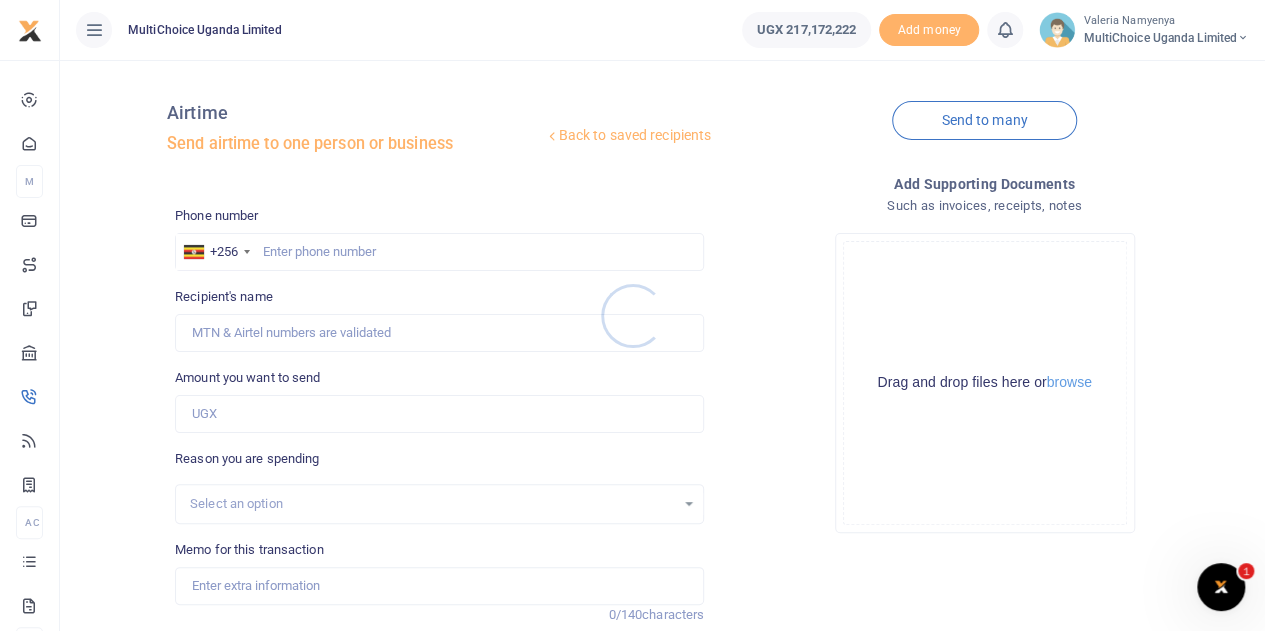 click at bounding box center (632, 315) 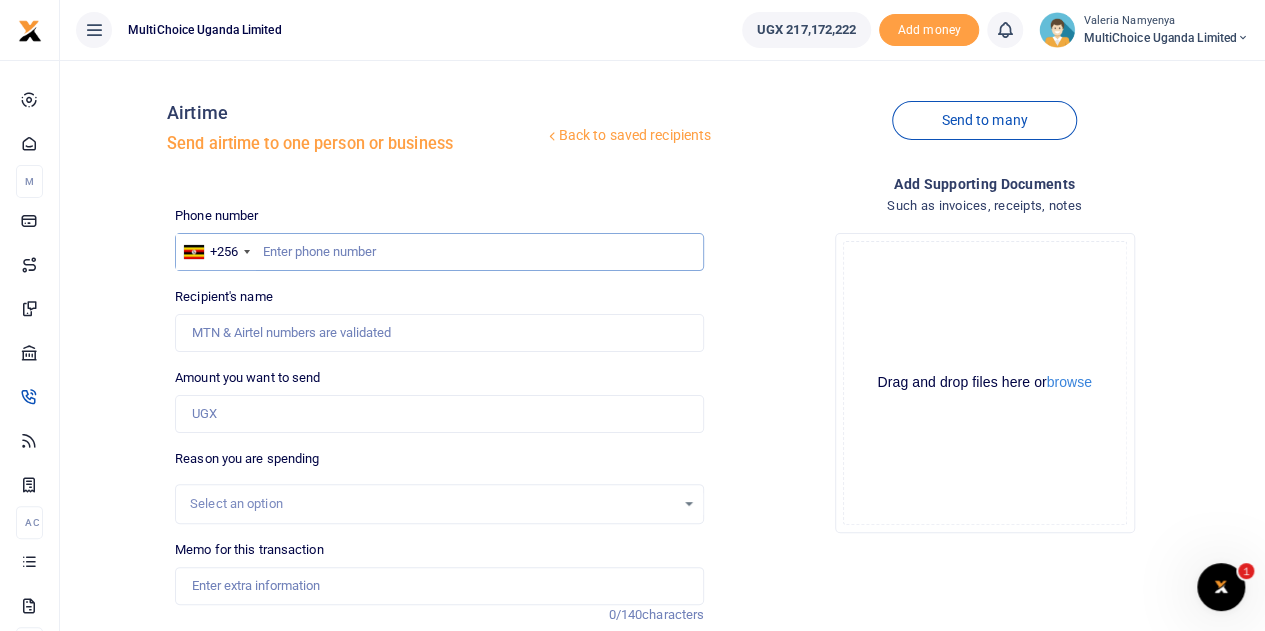 click at bounding box center [439, 252] 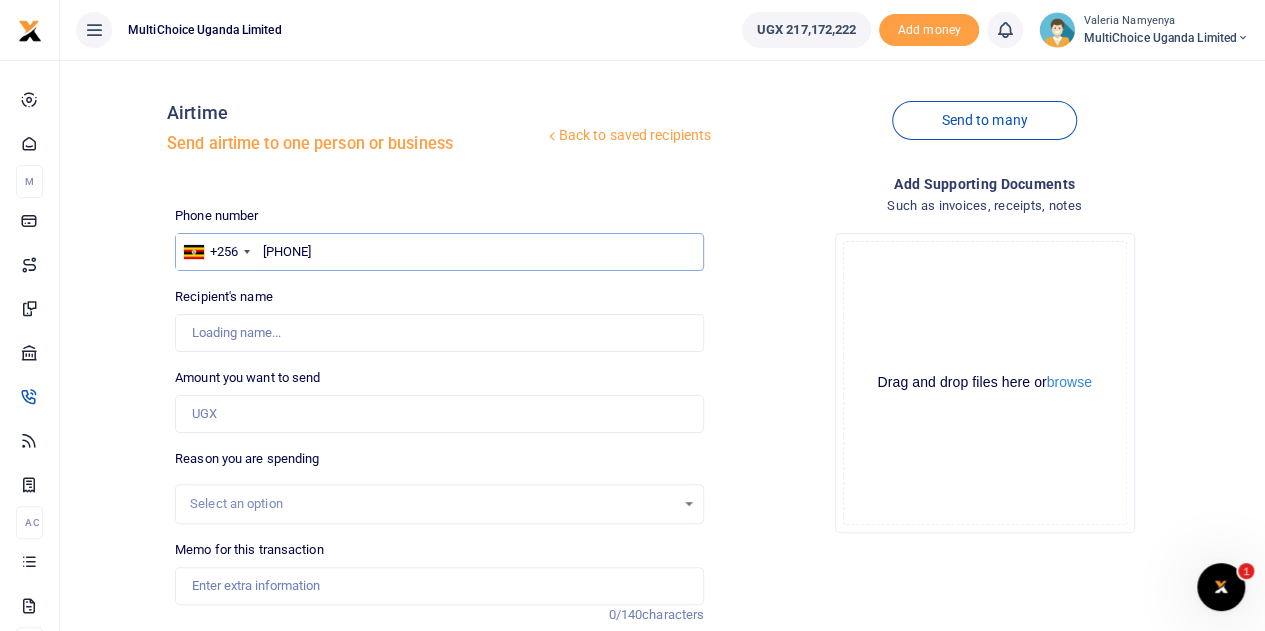 type on "[FIRST] [LAST]" 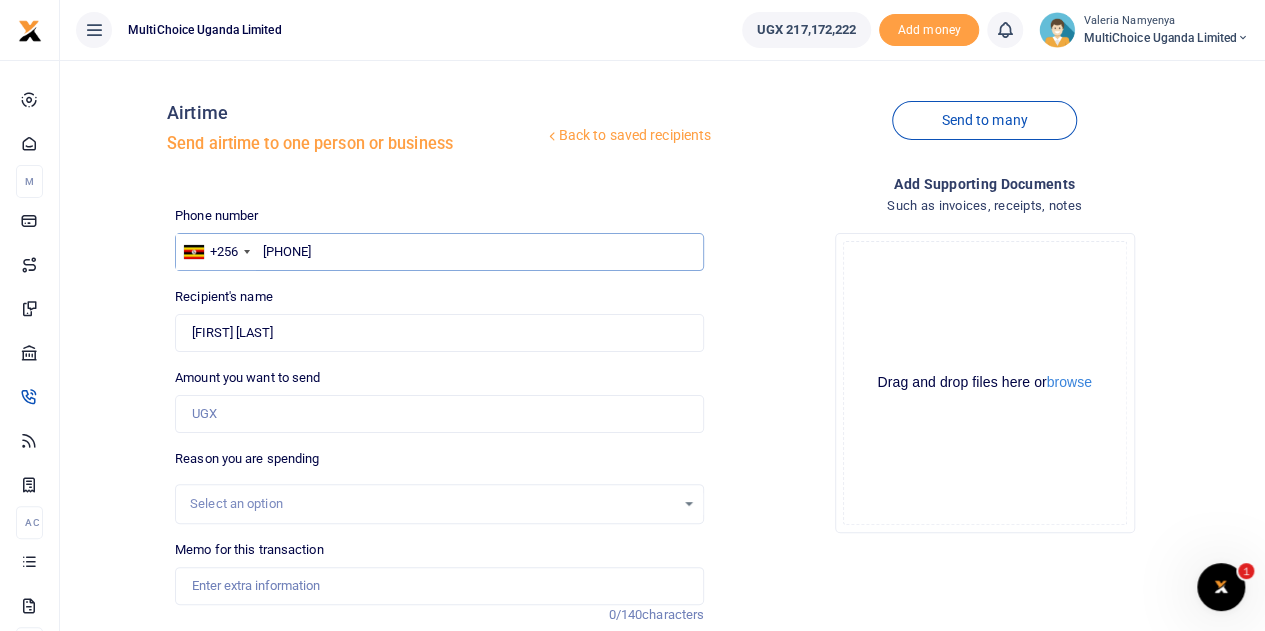 type on "0774999538" 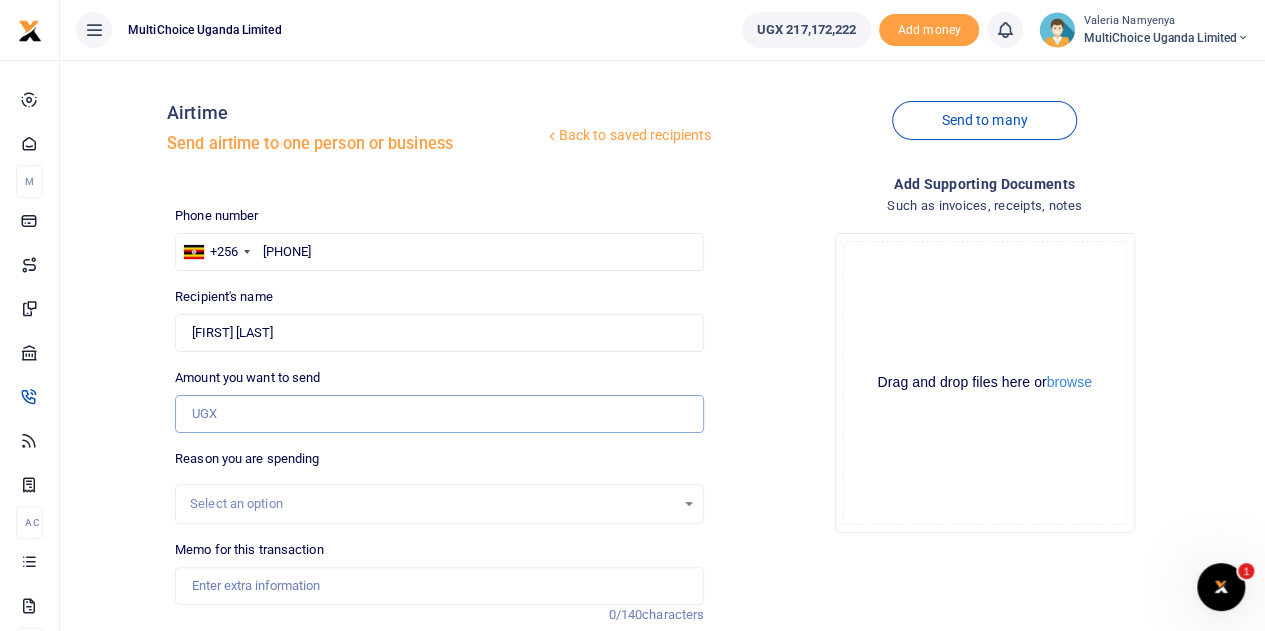 click on "Amount you want to send" at bounding box center [439, 414] 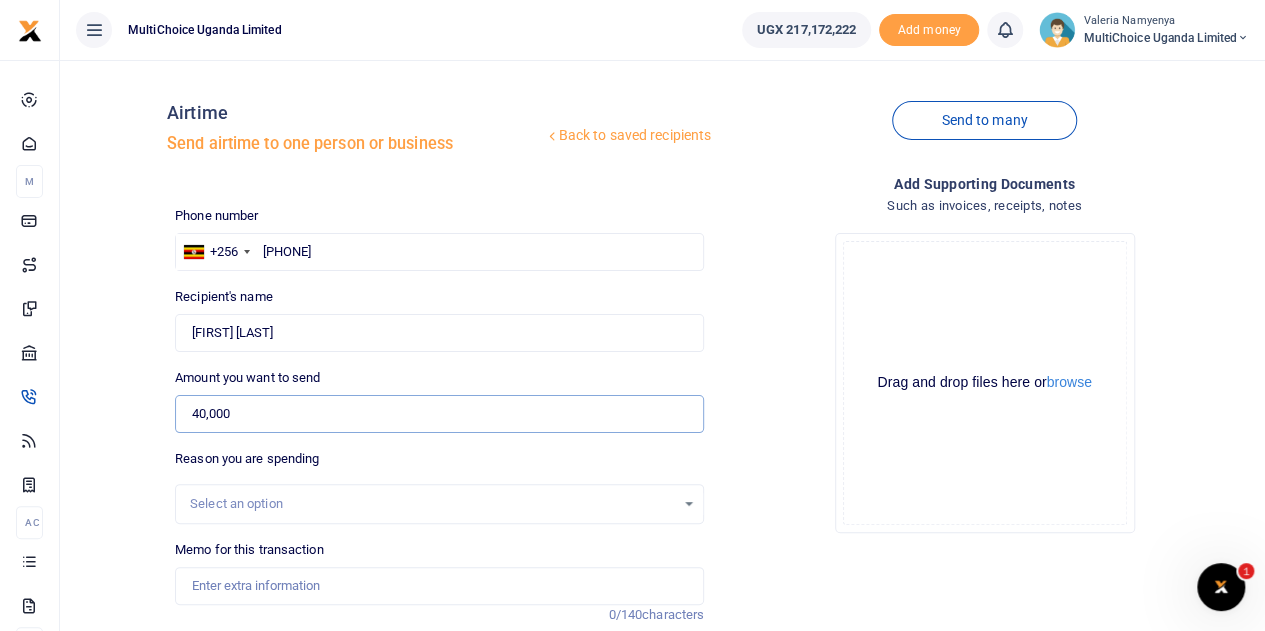 type on "40,000" 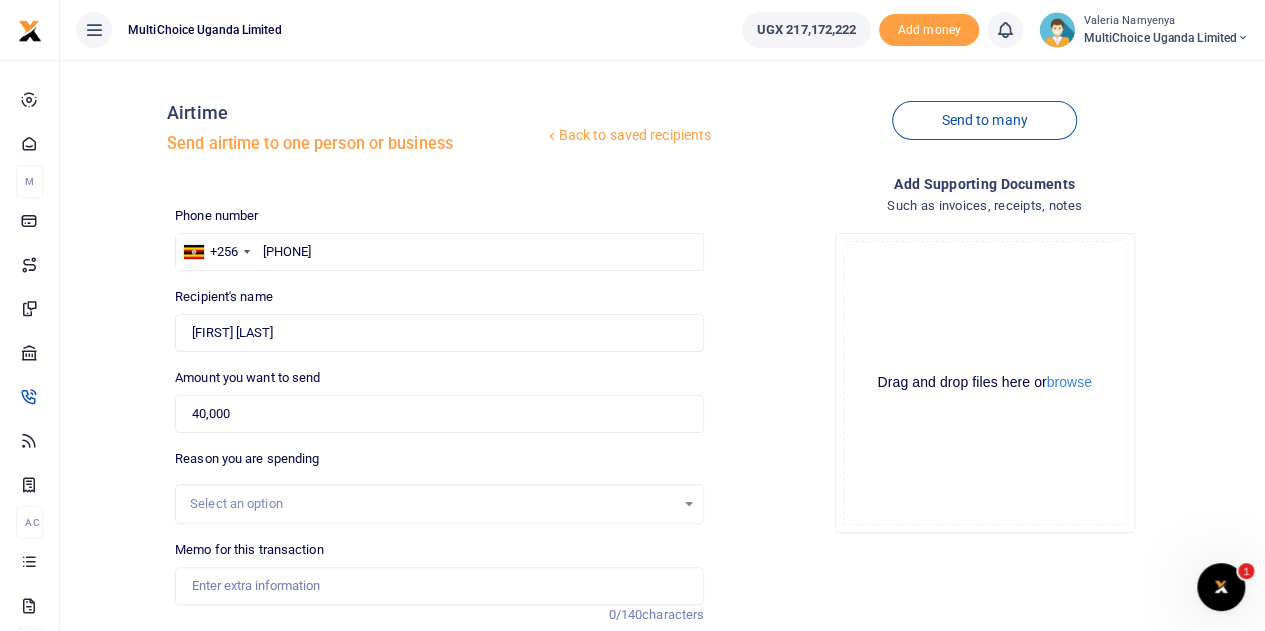 click on "Select an option" at bounding box center [432, 504] 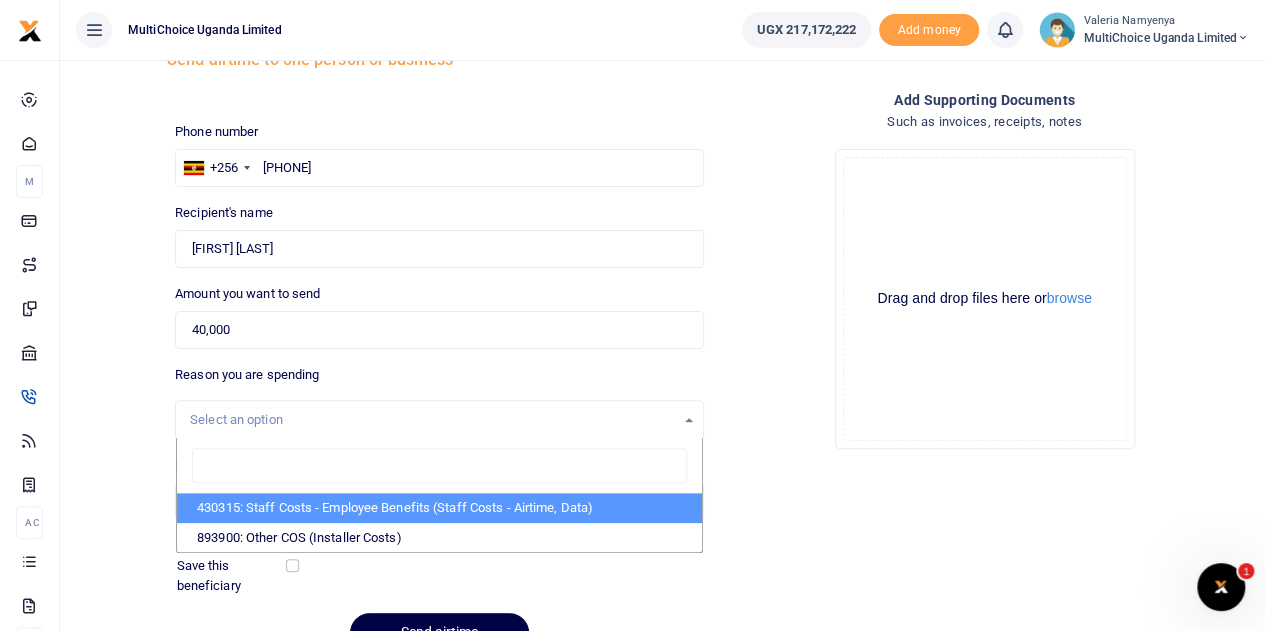 scroll, scrollTop: 187, scrollLeft: 0, axis: vertical 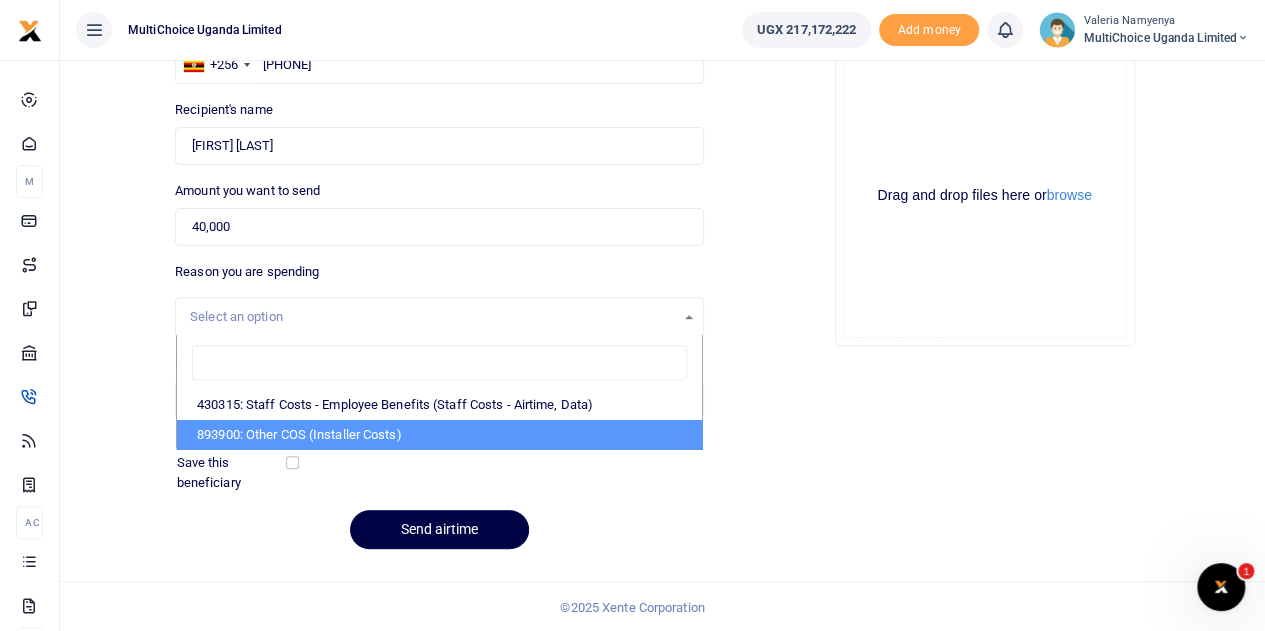 click on "Add supporting Documents
Such as invoices, receipts, notes
Drop your files here Drag and drop files here or  browse Powered by  Uppy" at bounding box center (984, 276) 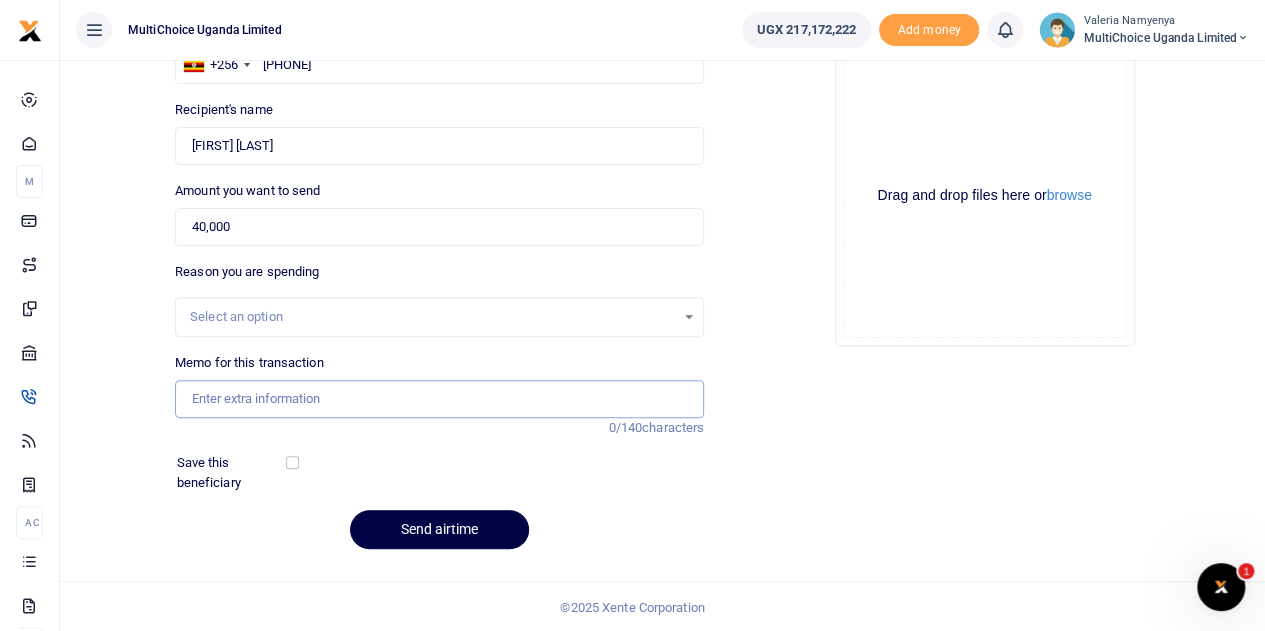 click on "Memo for this transaction" at bounding box center (439, 399) 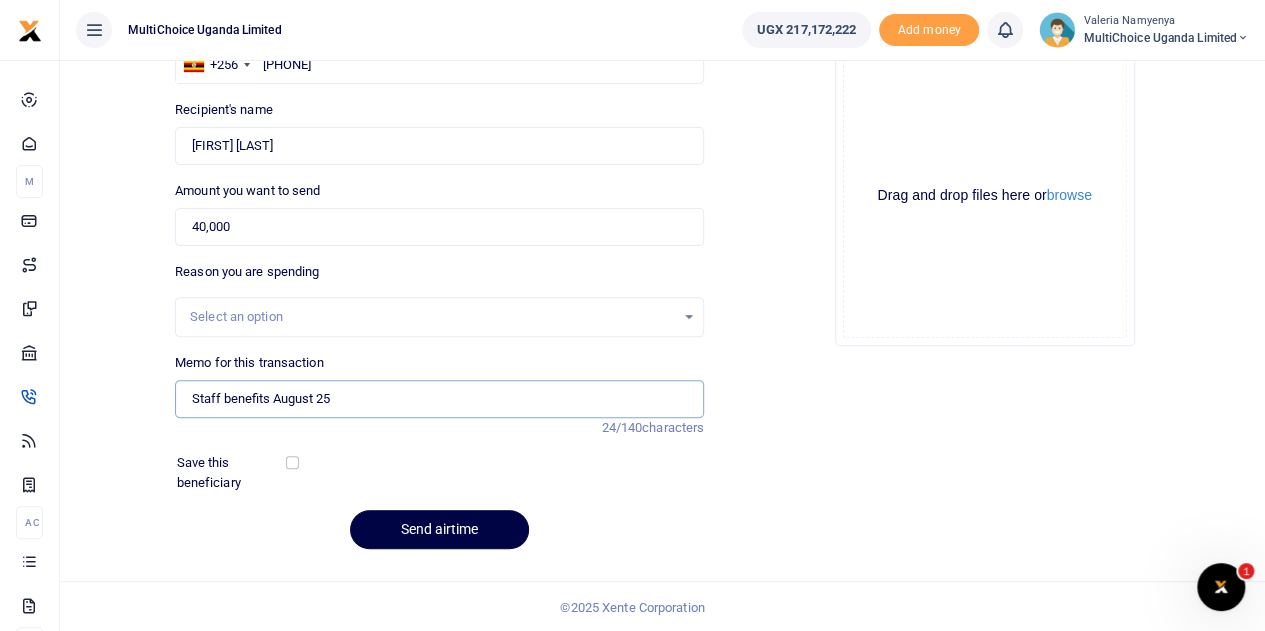 click on "Staff benefits August 25" at bounding box center (439, 399) 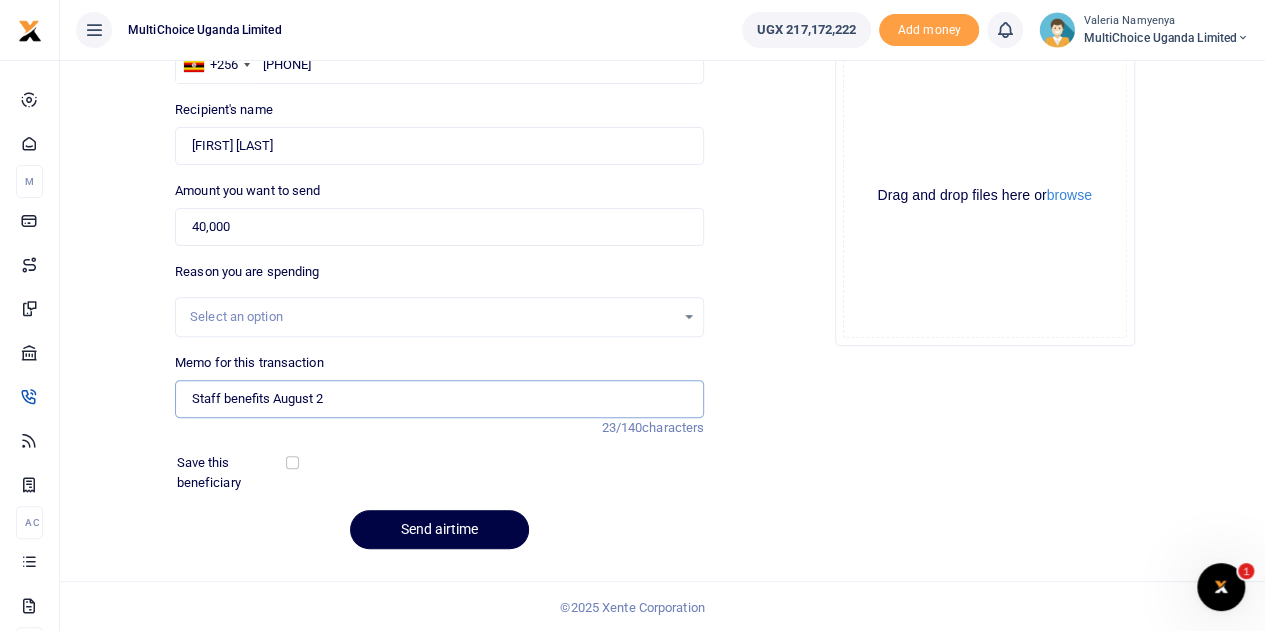 type on "Staff benefits August 25" 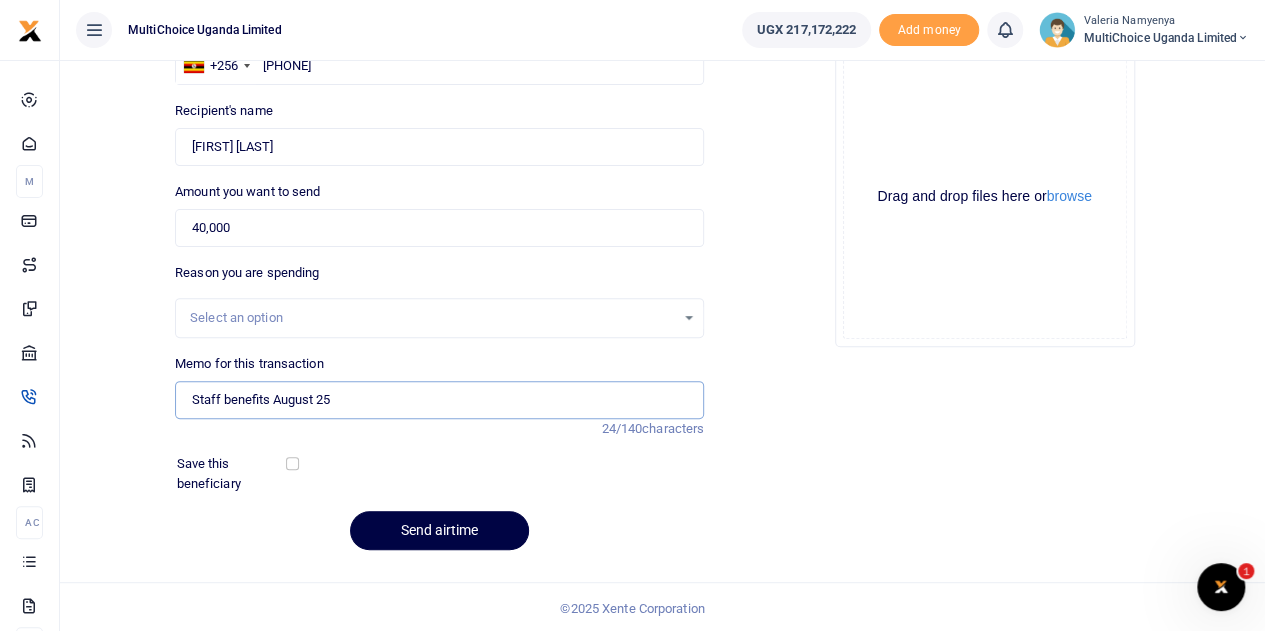 scroll, scrollTop: 187, scrollLeft: 0, axis: vertical 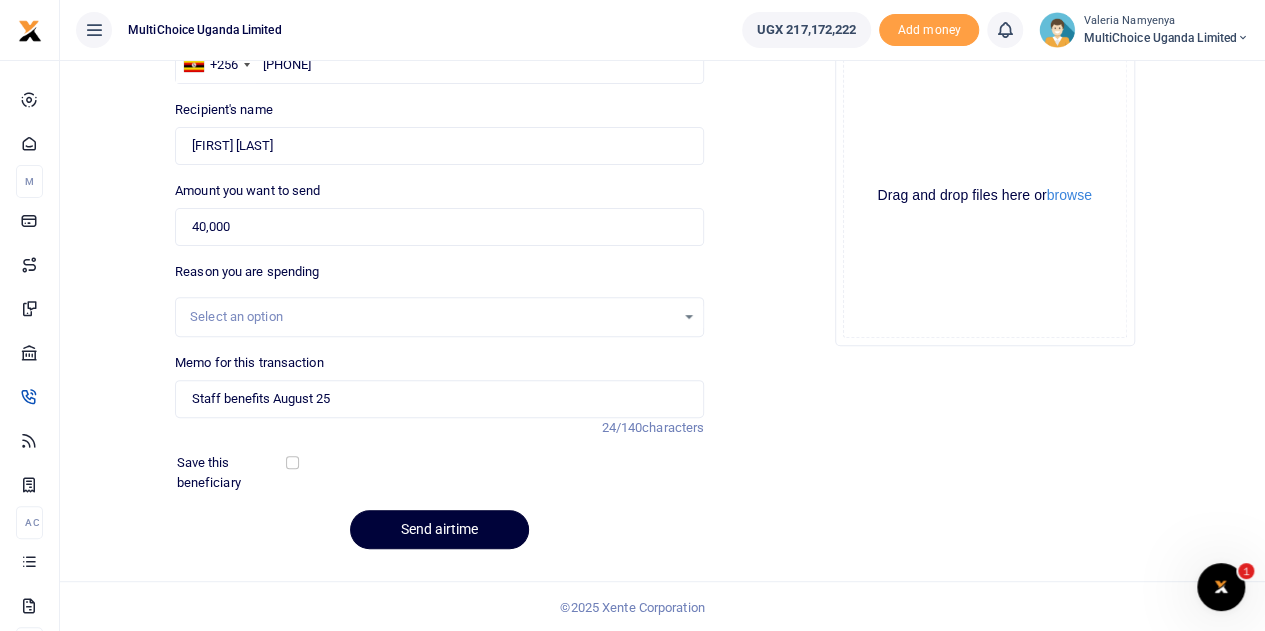 click on "Send airtime" at bounding box center [439, 529] 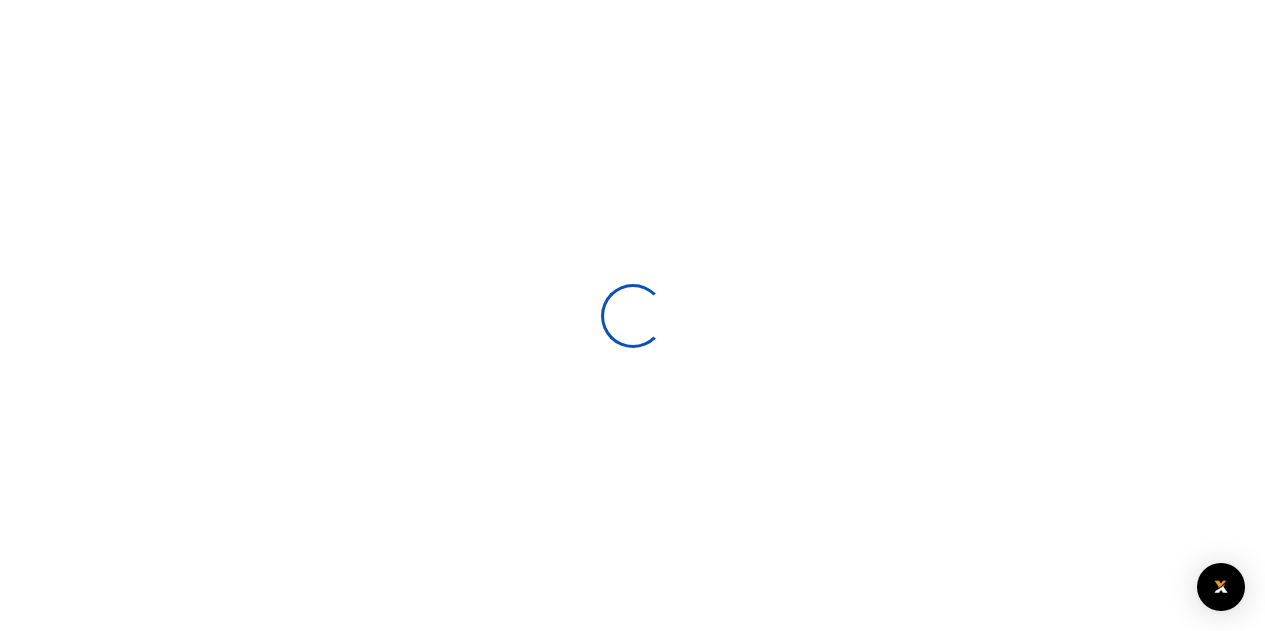 select 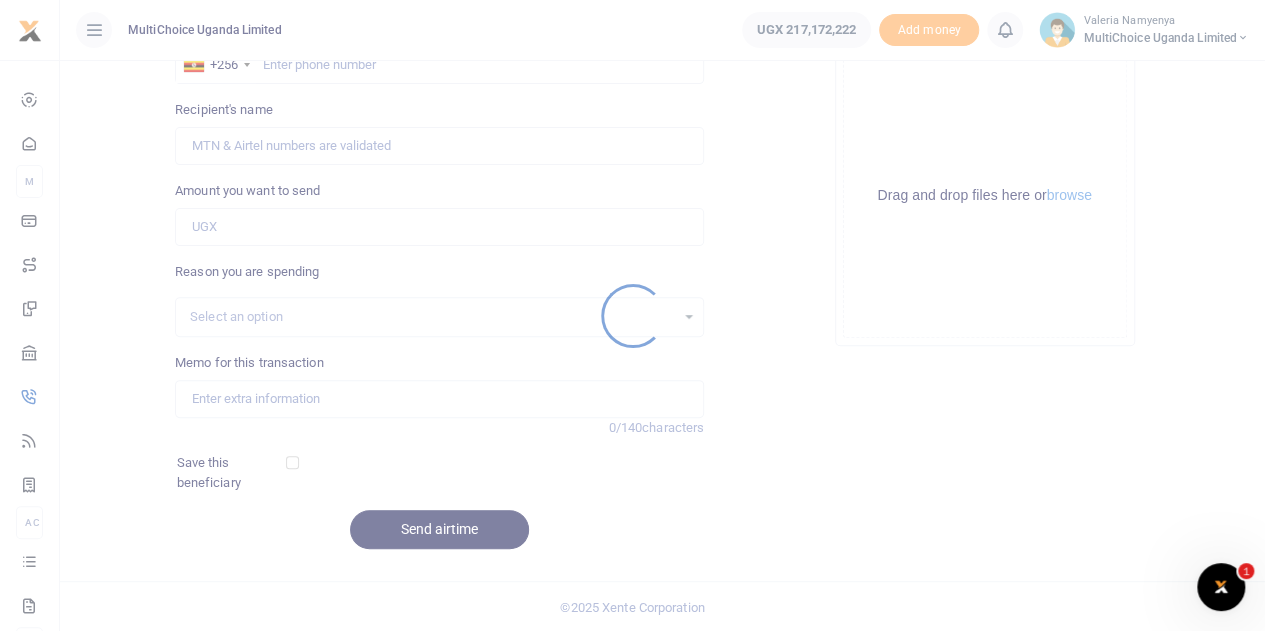 scroll, scrollTop: 0, scrollLeft: 0, axis: both 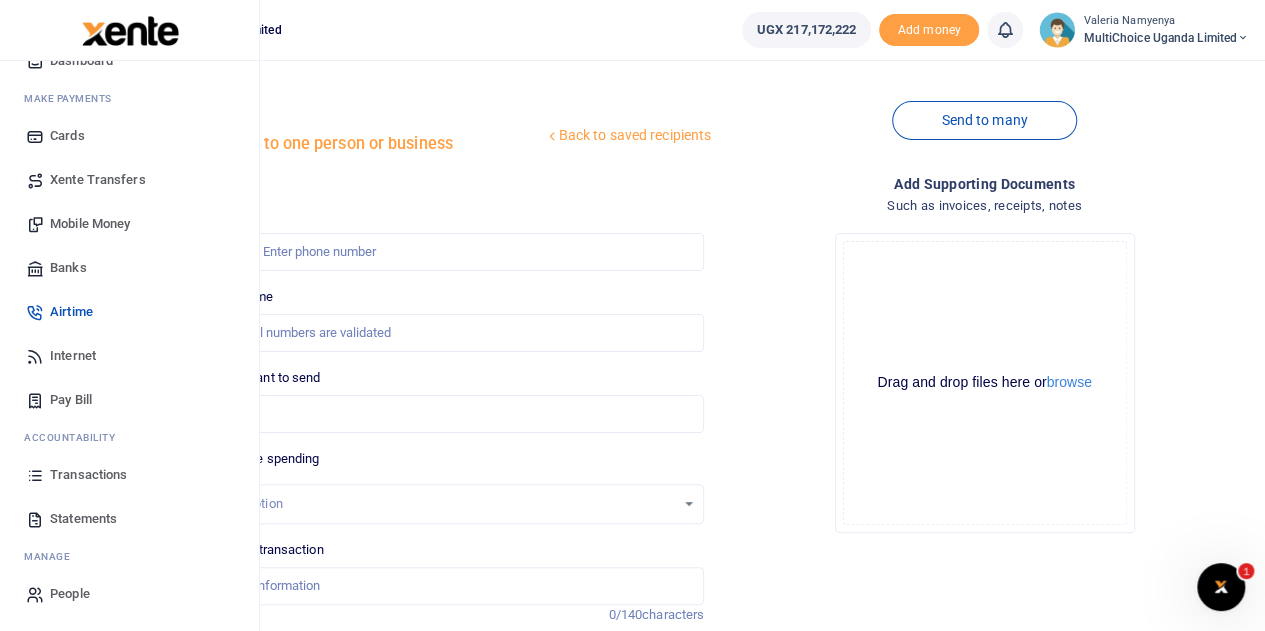 click on "Transactions" at bounding box center (88, 475) 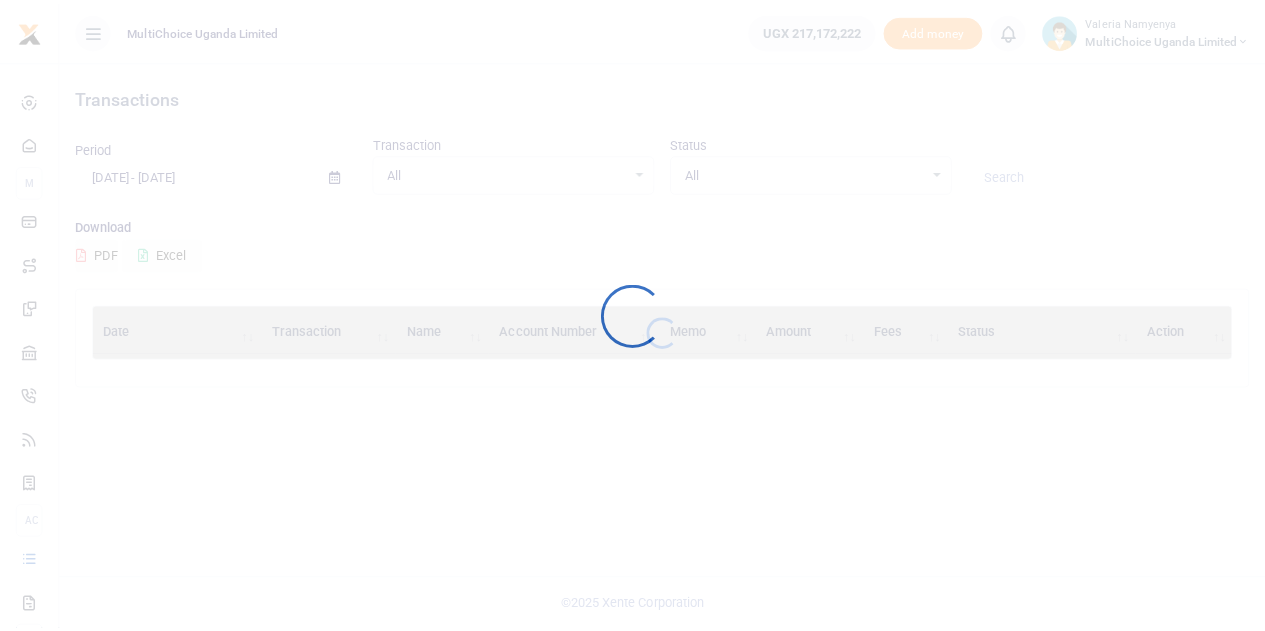 scroll, scrollTop: 0, scrollLeft: 0, axis: both 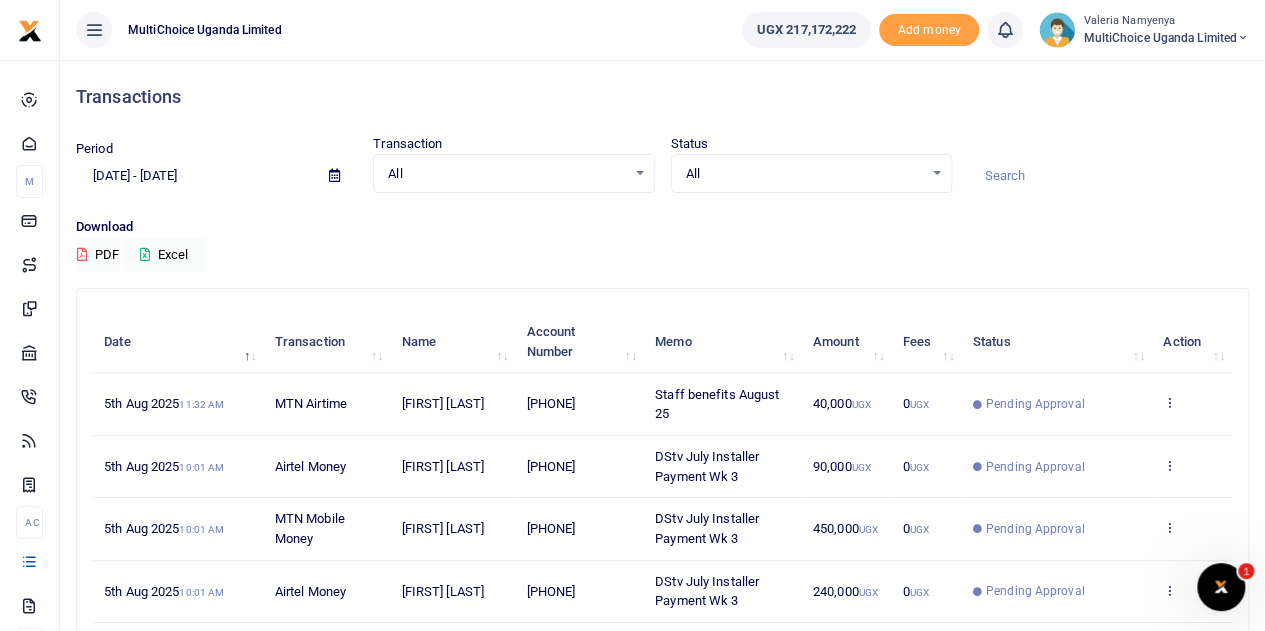 click on "[DATE] - [DATE]" at bounding box center [194, 176] 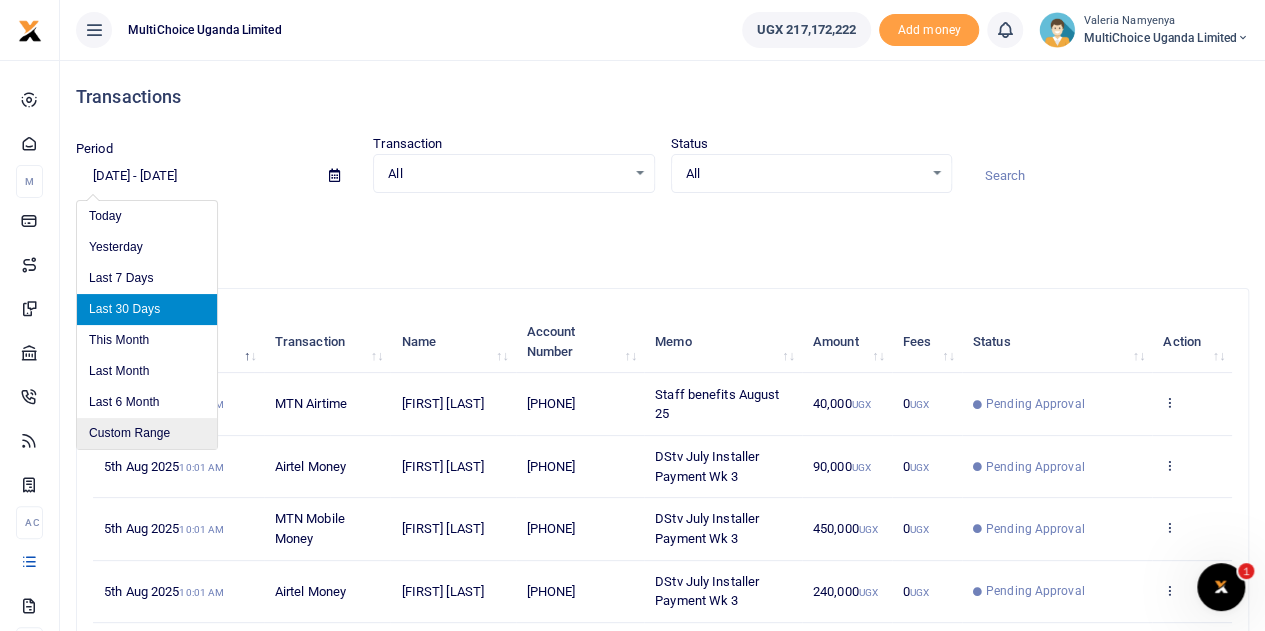 click on "Custom Range" at bounding box center (147, 433) 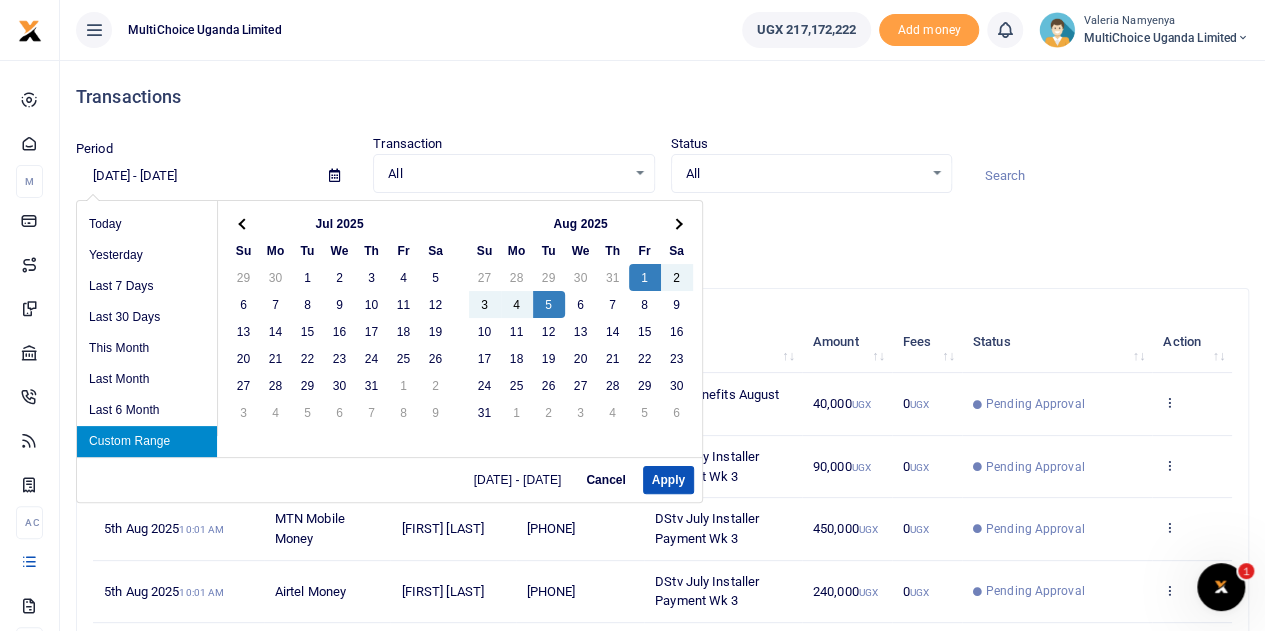 click on "Cancel" at bounding box center (605, 480) 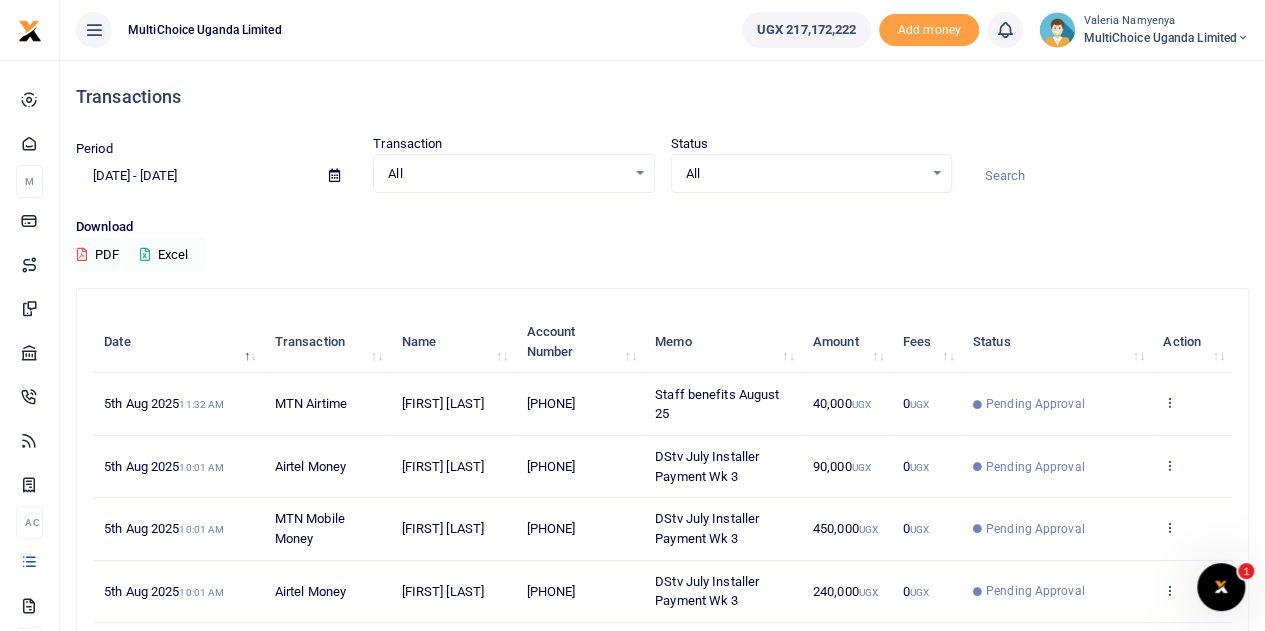 click at bounding box center (145, 254) 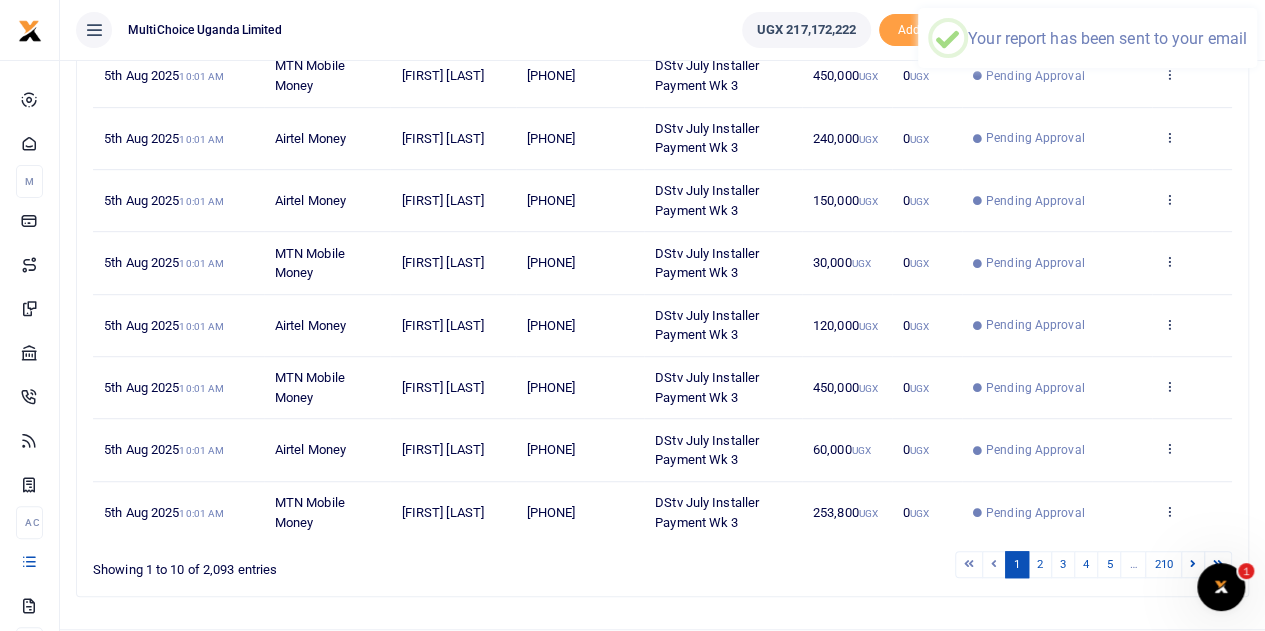 scroll, scrollTop: 497, scrollLeft: 0, axis: vertical 